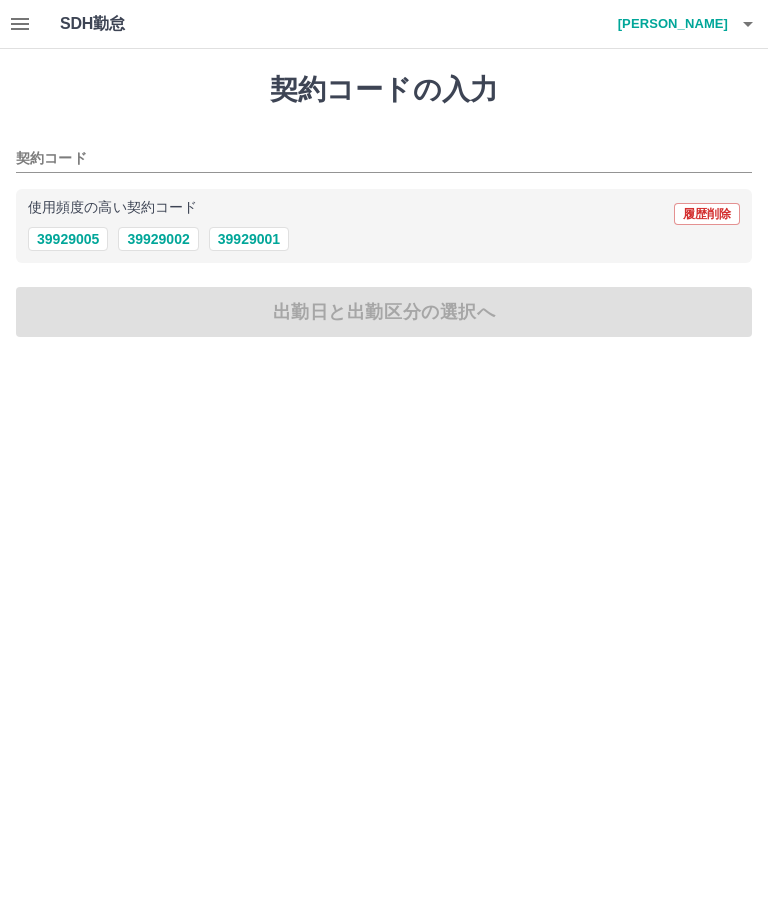 scroll, scrollTop: 0, scrollLeft: 0, axis: both 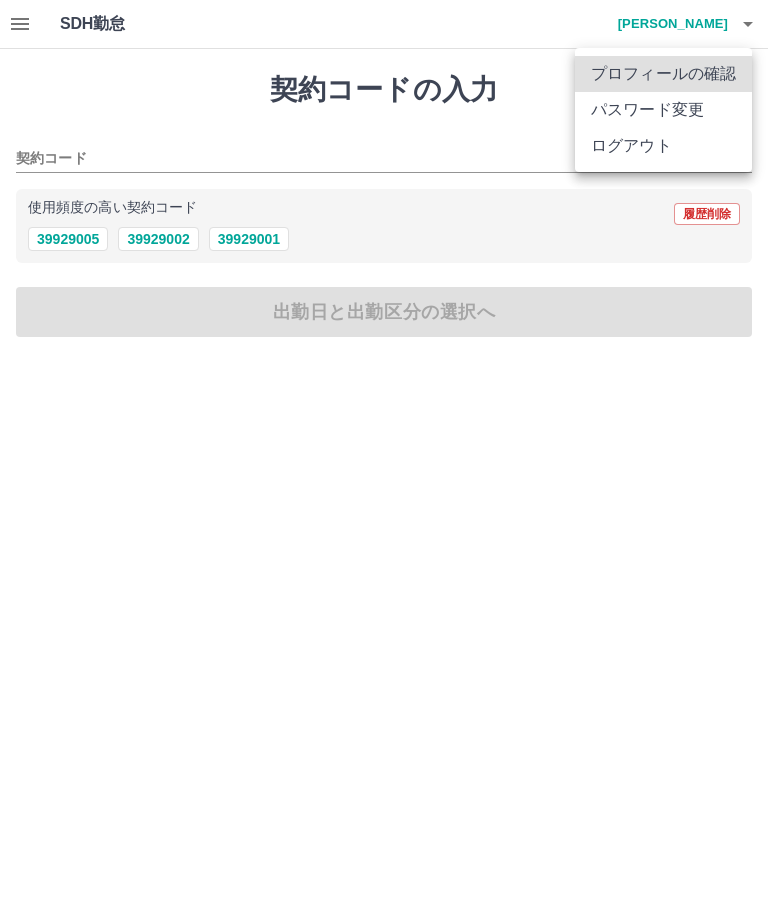 click on "ログアウト" at bounding box center [663, 146] 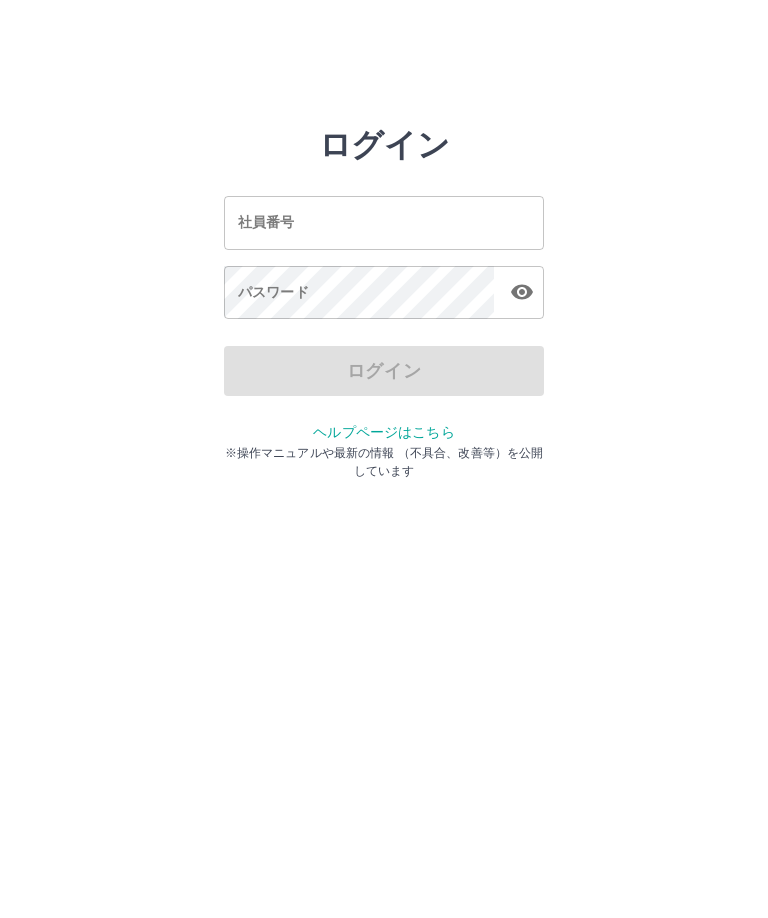 scroll, scrollTop: 0, scrollLeft: 0, axis: both 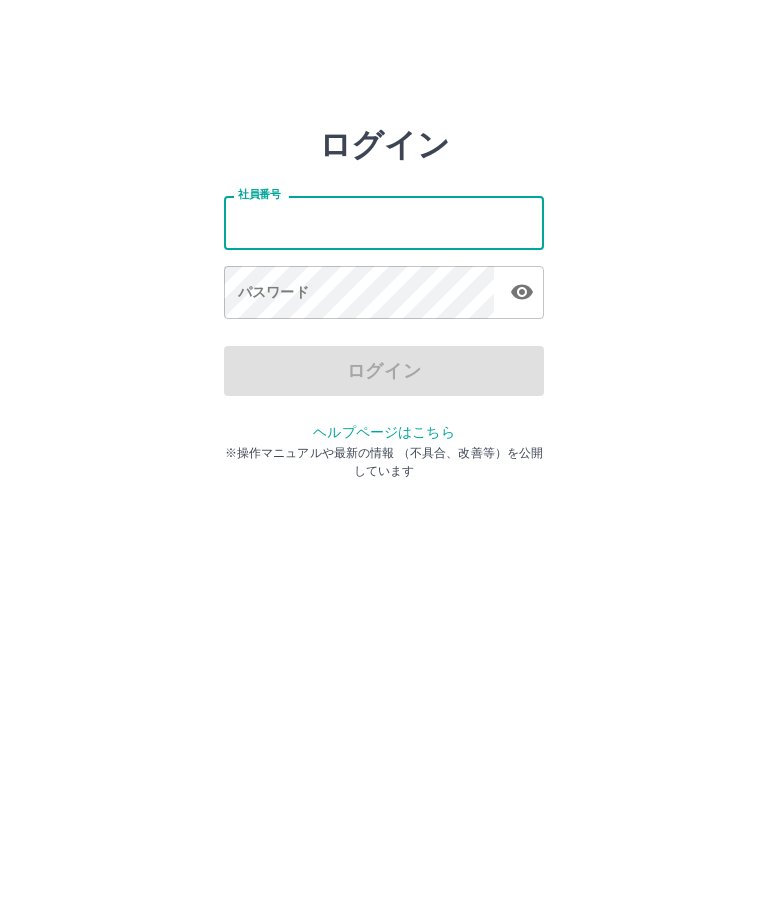 click on "社員番号" at bounding box center [384, 222] 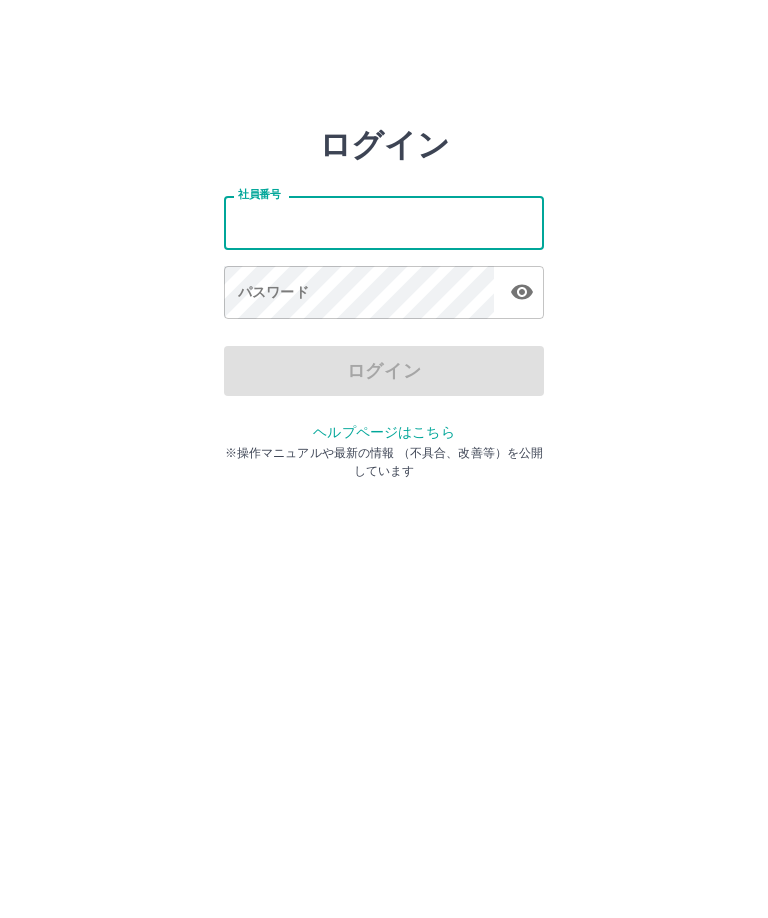 click on "ログイン 社員番号 社員番号 パスワード パスワード ログイン ヘルプページはこちら ※操作マニュアルや最新の情報 （不具合、改善等）を公開しています" at bounding box center [384, 223] 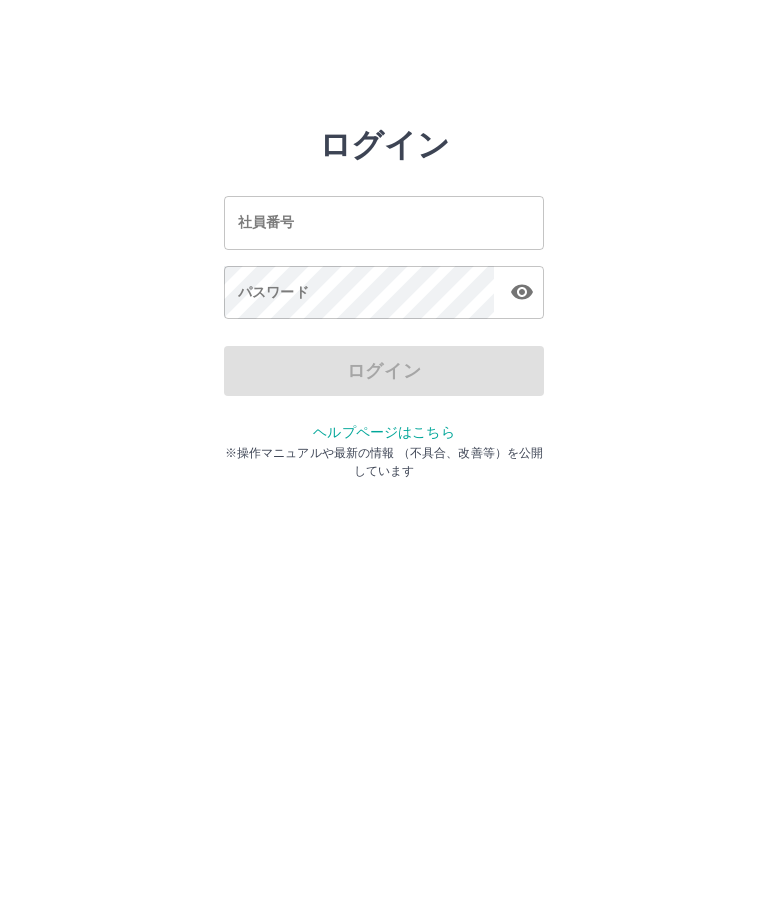 click on "ログイン 社員番号 社員番号 パスワード パスワード ログイン ヘルプページはこちら ※操作マニュアルや最新の情報 （不具合、改善等）を公開しています" at bounding box center (384, 223) 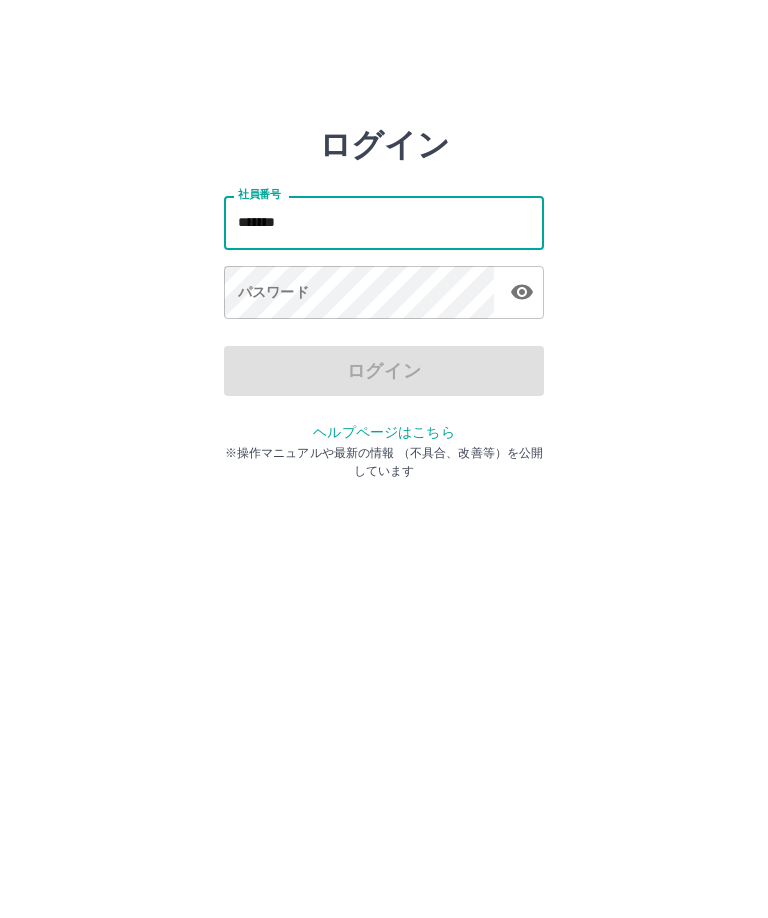 type on "*******" 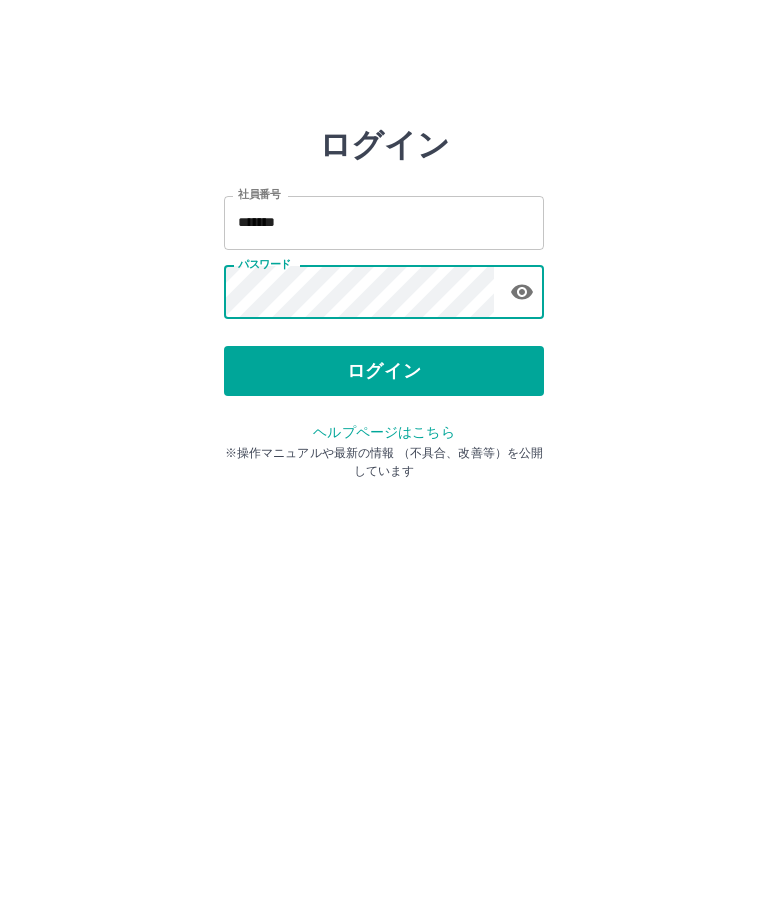 click on "ログイン" at bounding box center [384, 371] 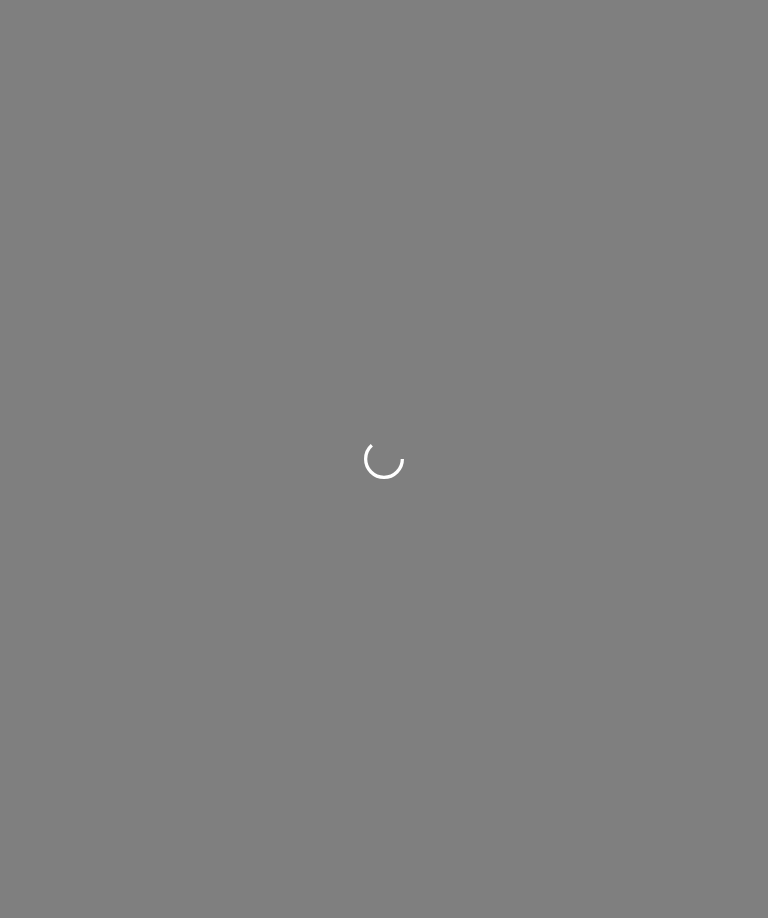 scroll, scrollTop: 0, scrollLeft: 0, axis: both 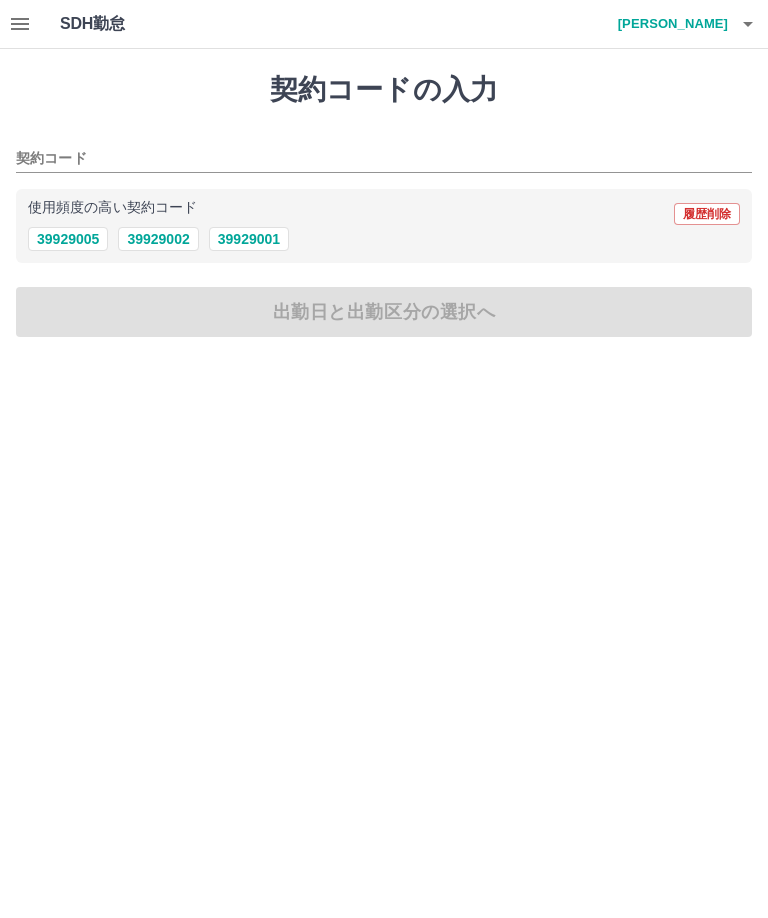 click on "39929005" at bounding box center (68, 239) 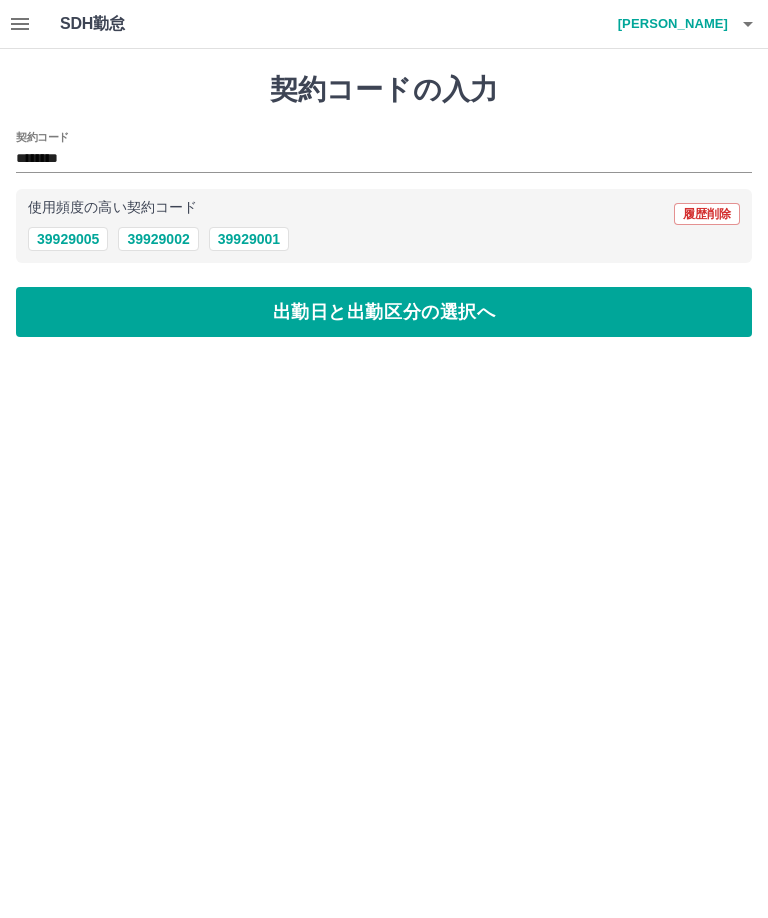 click on "出勤日と出勤区分の選択へ" at bounding box center (384, 312) 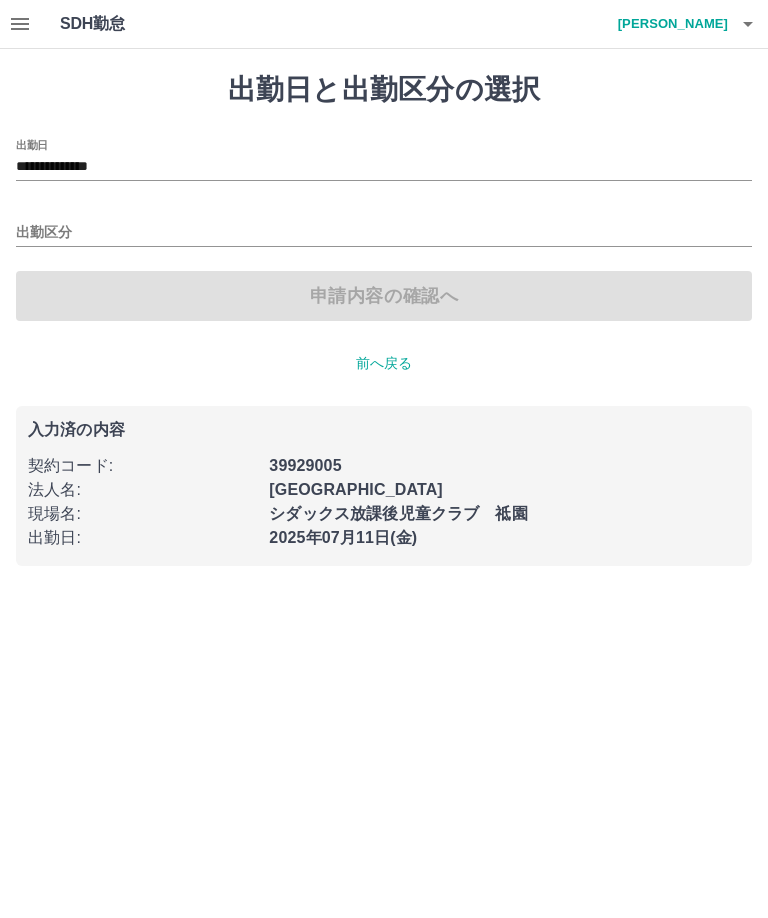 click on "出勤区分" at bounding box center [384, 226] 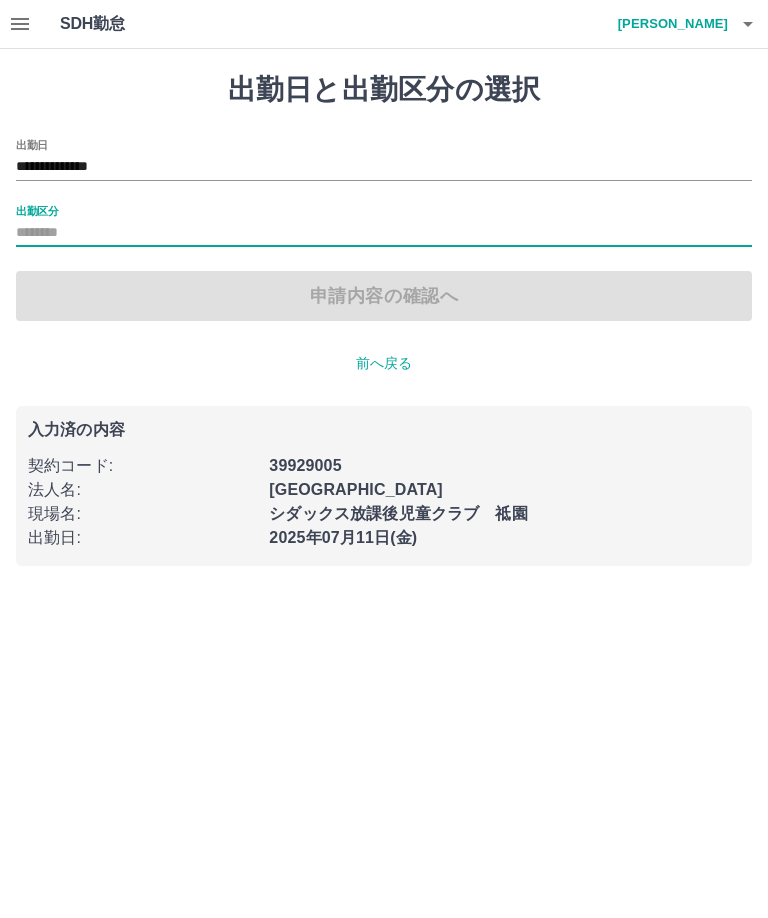 click on "出勤区分" at bounding box center [37, 210] 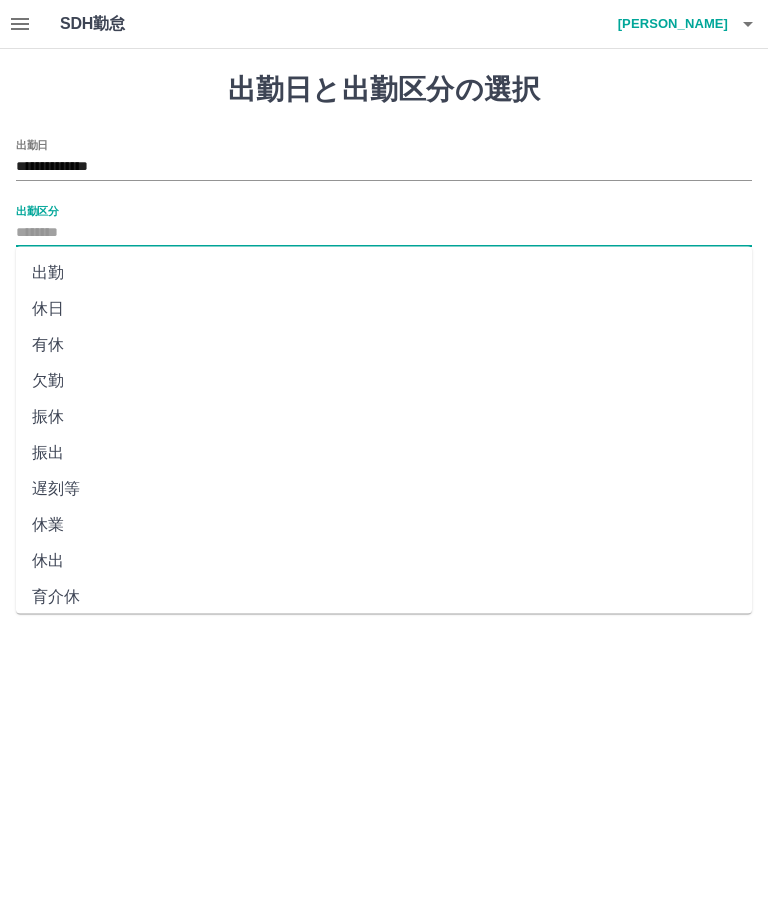 click on "出勤" at bounding box center [384, 273] 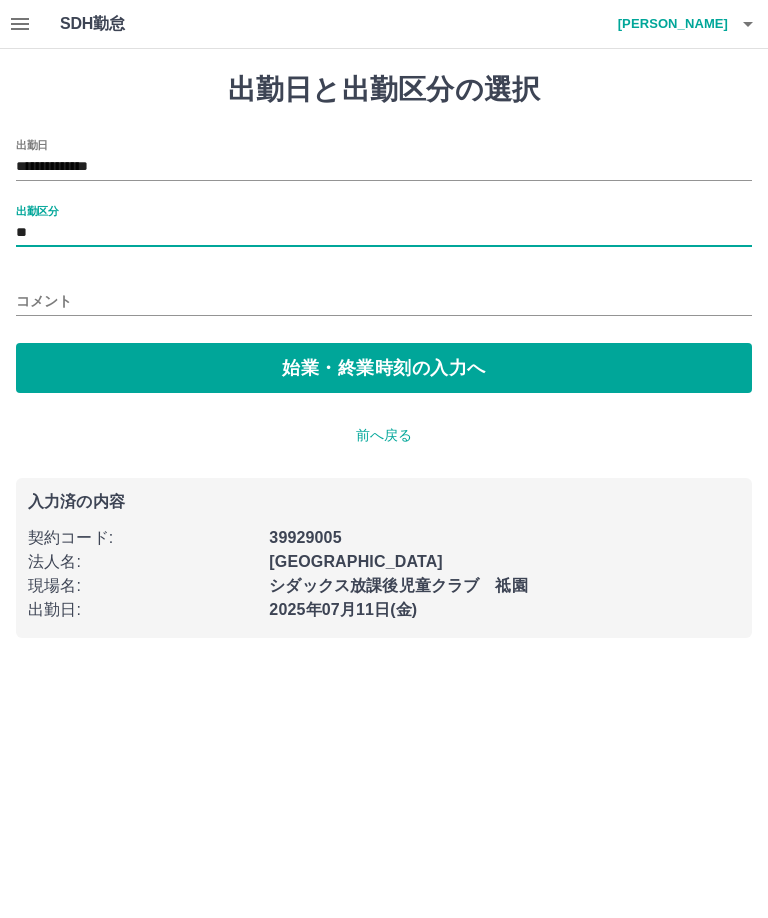 click on "始業・終業時刻の入力へ" at bounding box center (384, 368) 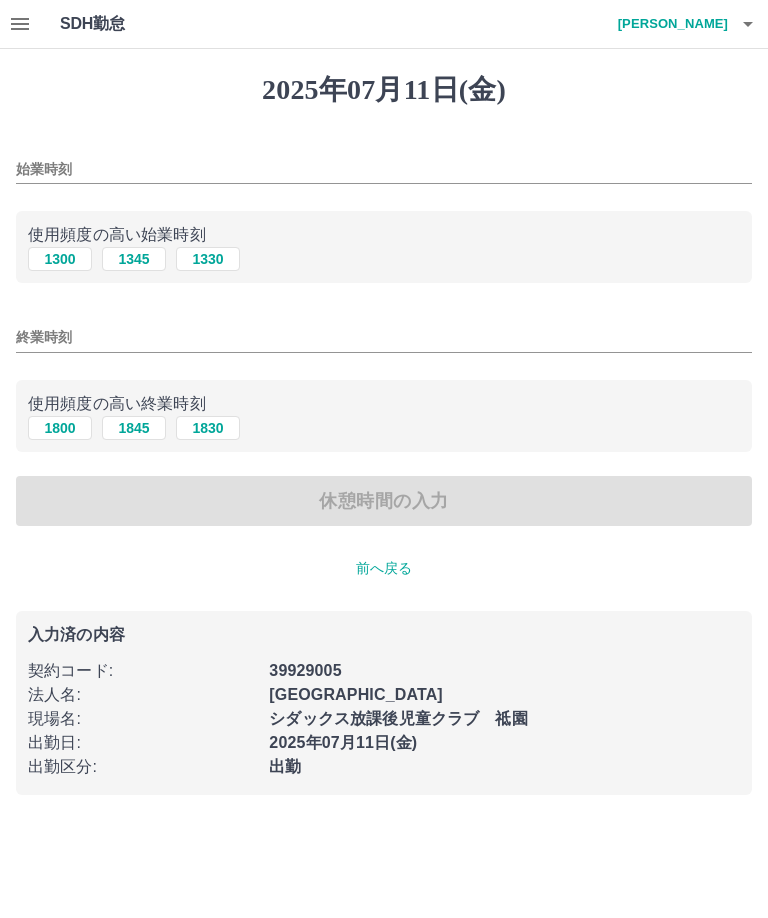 click on "始業時刻" at bounding box center [384, 169] 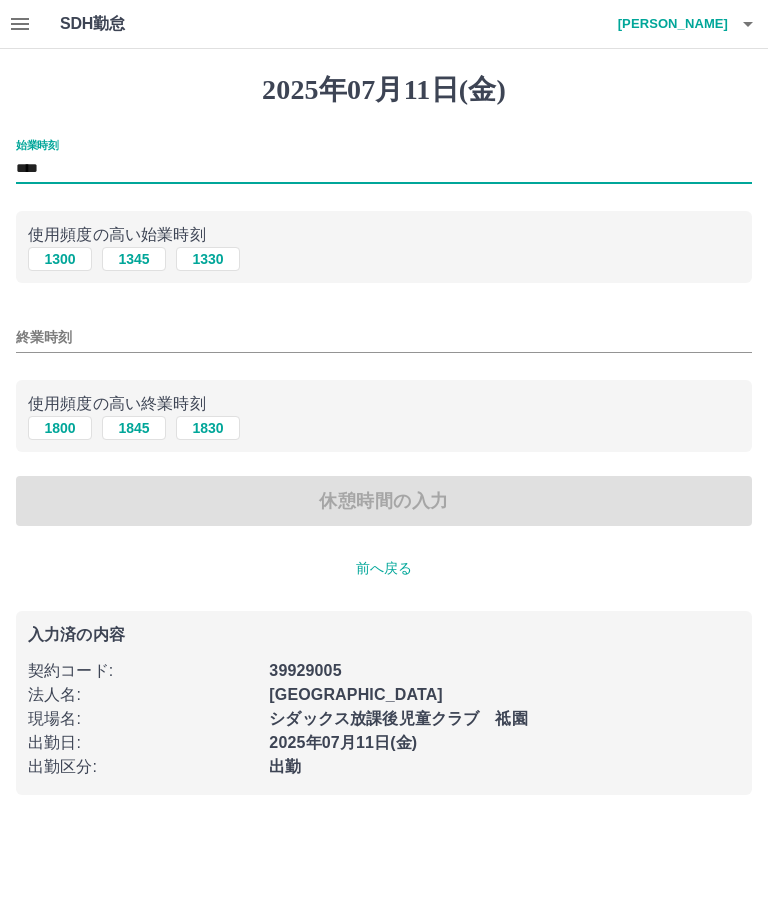 type on "****" 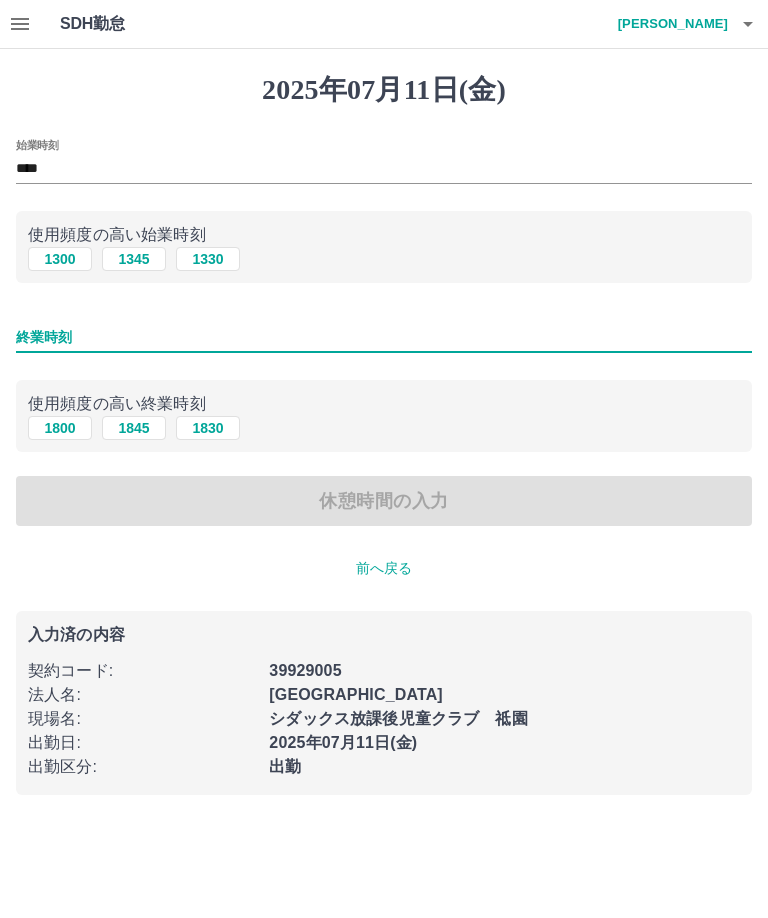 click on "1830" at bounding box center [208, 428] 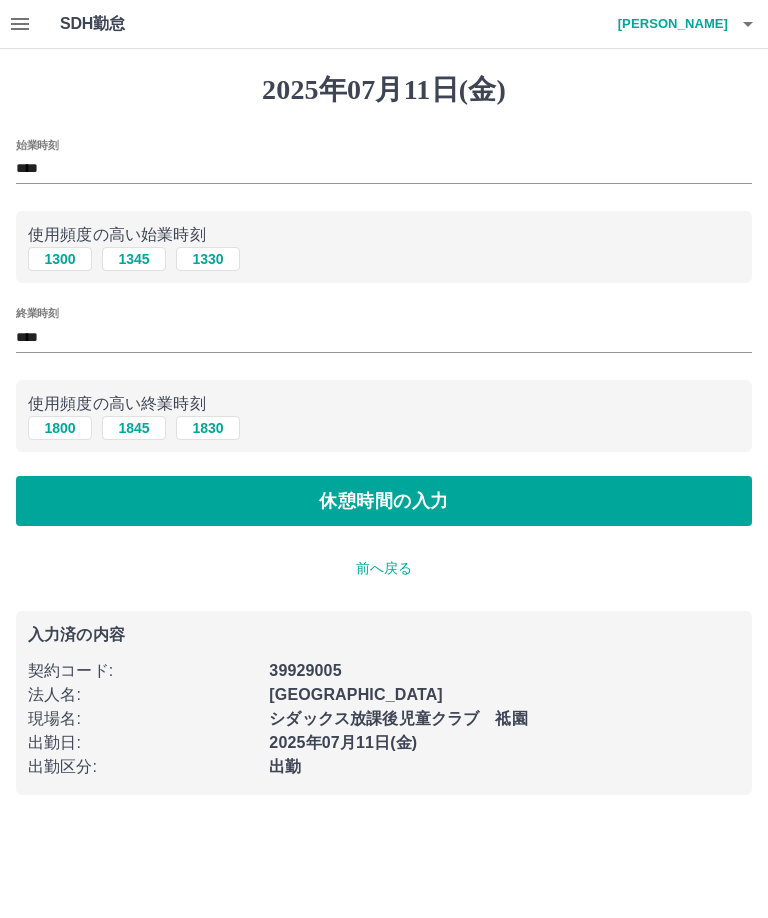 click on "休憩時間の入力" at bounding box center (384, 501) 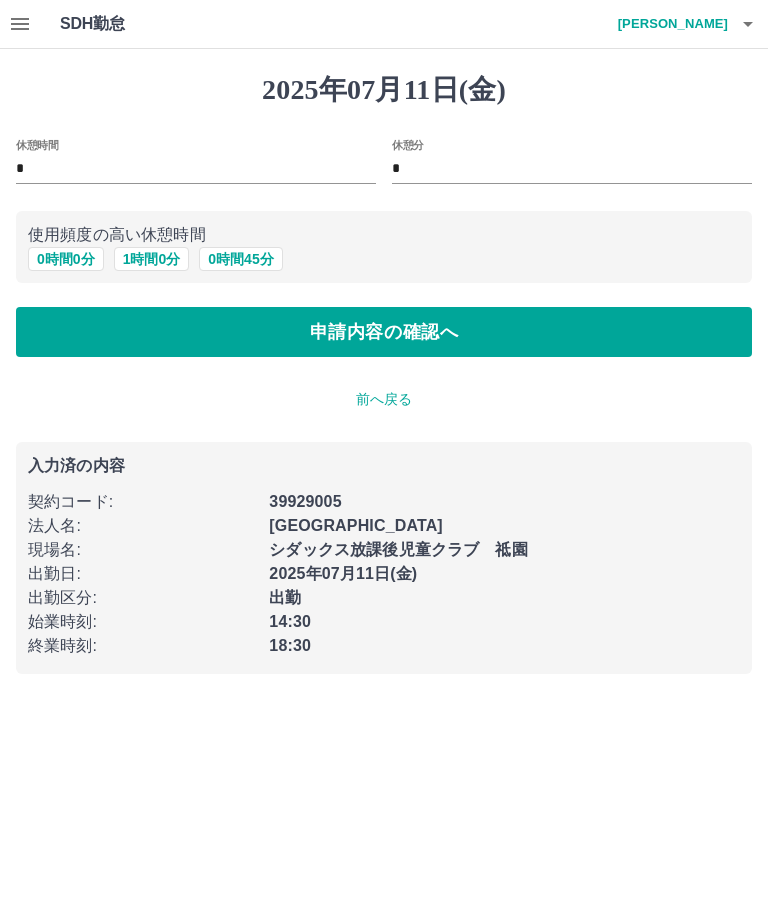 click on "0 時間 0 分" at bounding box center [66, 259] 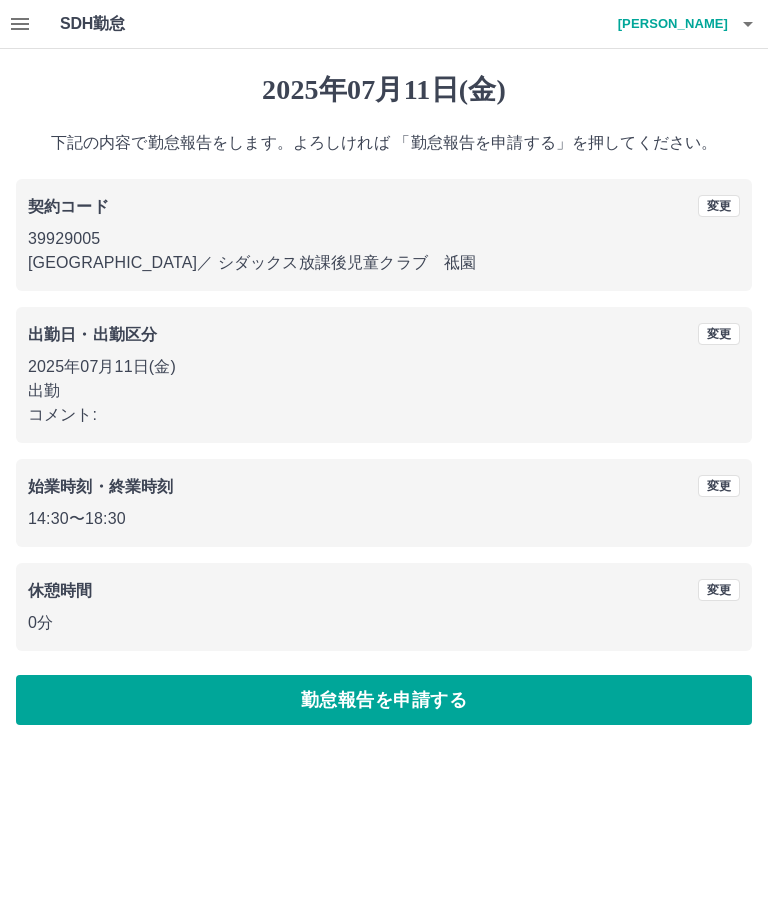 click on "勤怠報告を申請する" at bounding box center [384, 700] 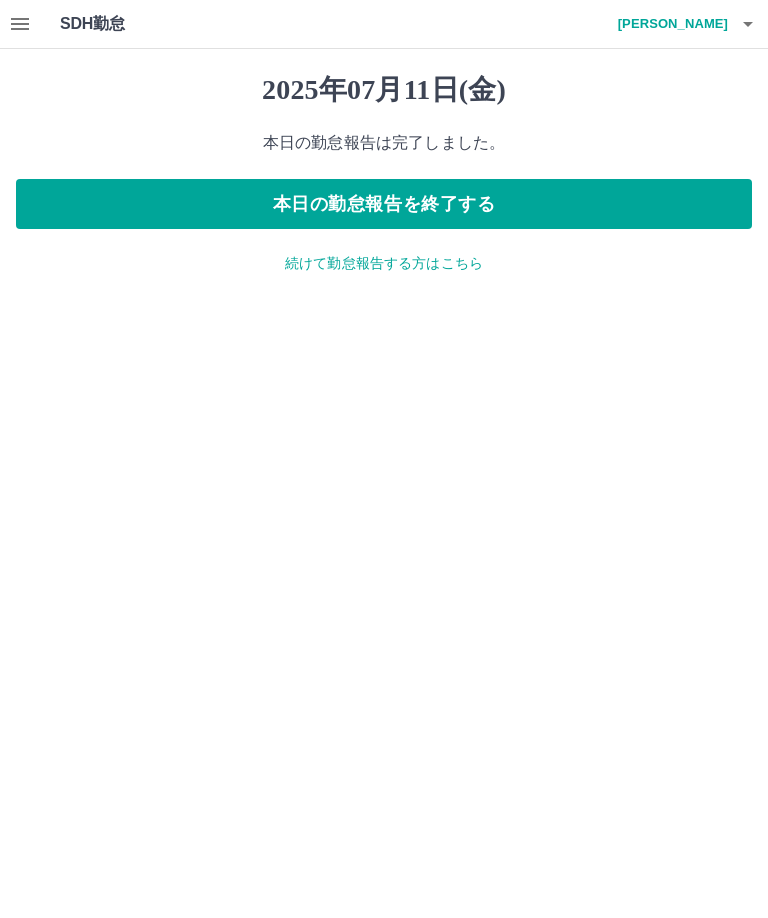 click on "本日の勤怠報告を終了する" at bounding box center (384, 204) 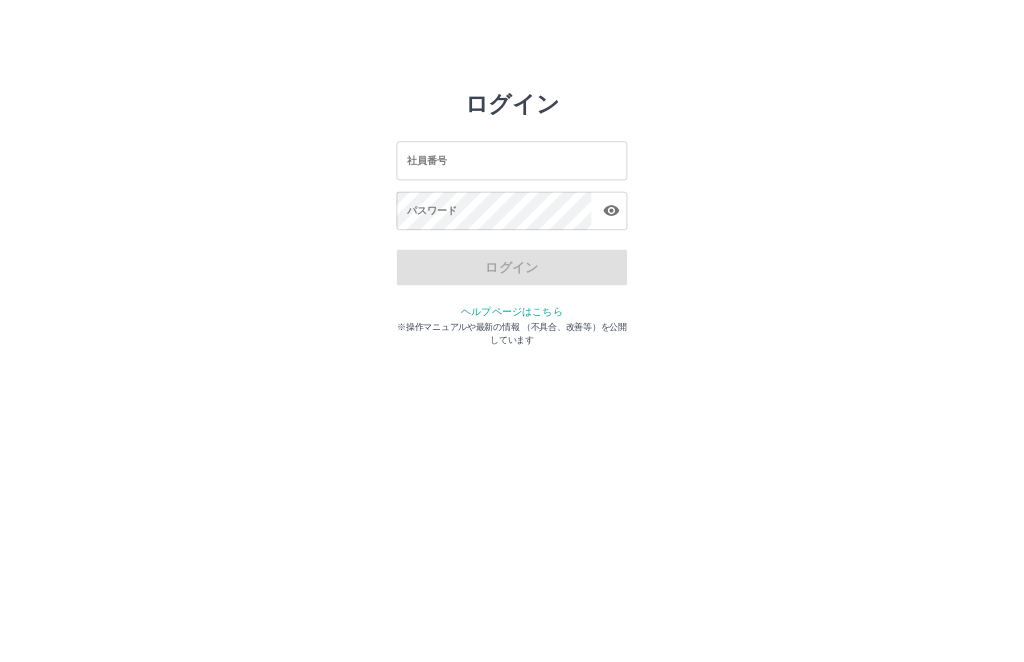 scroll, scrollTop: 0, scrollLeft: 0, axis: both 